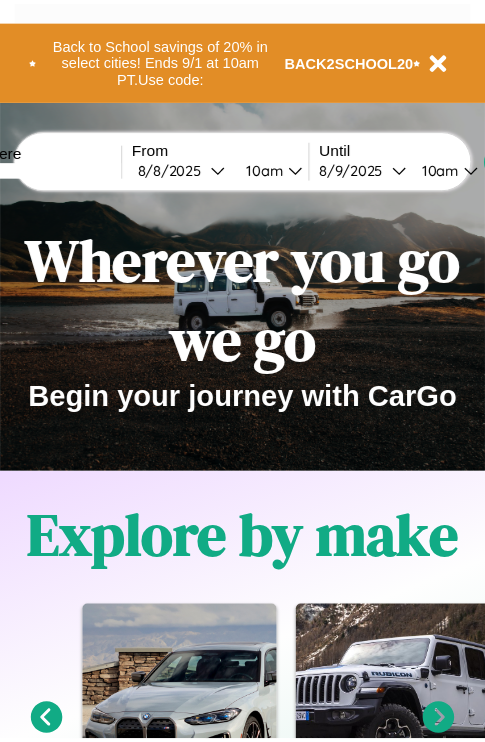 scroll, scrollTop: 0, scrollLeft: 0, axis: both 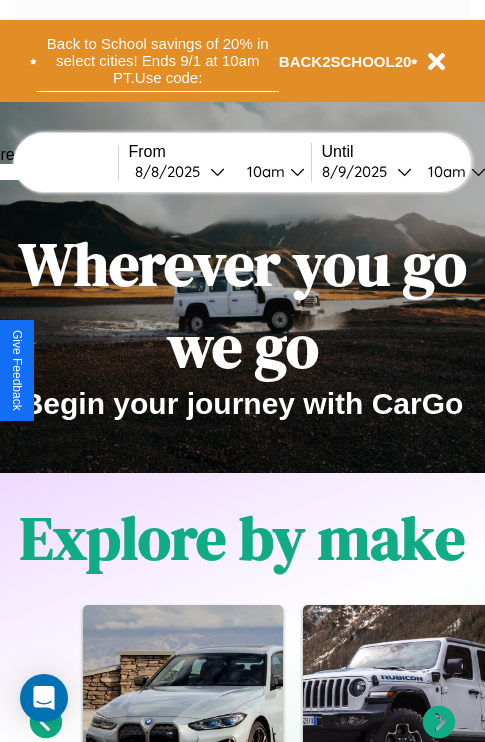 click on "Back to School savings of 20% in select cities! Ends 9/1 at 10am PT.  Use code:" at bounding box center [158, 61] 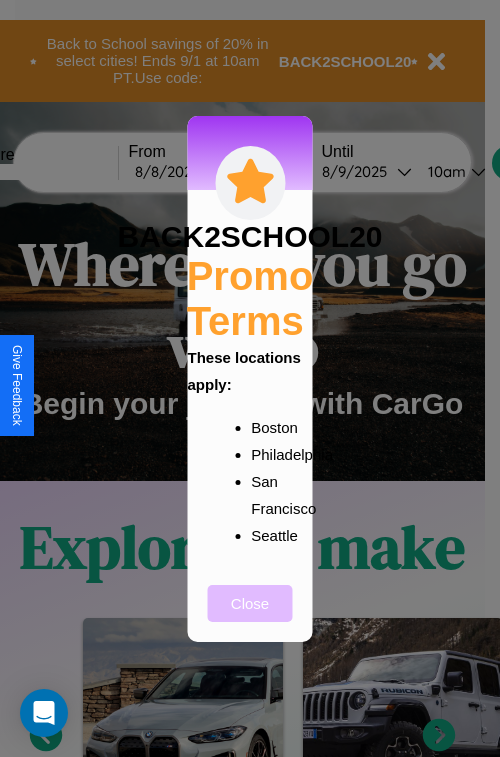 click on "Close" at bounding box center [250, 603] 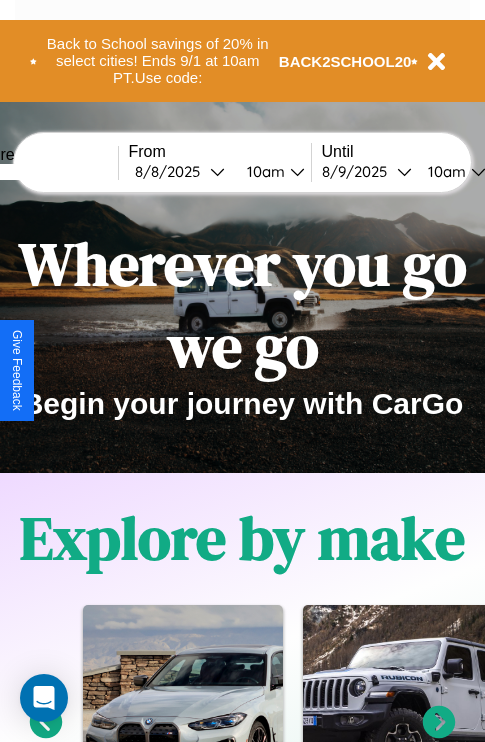 click at bounding box center [43, 172] 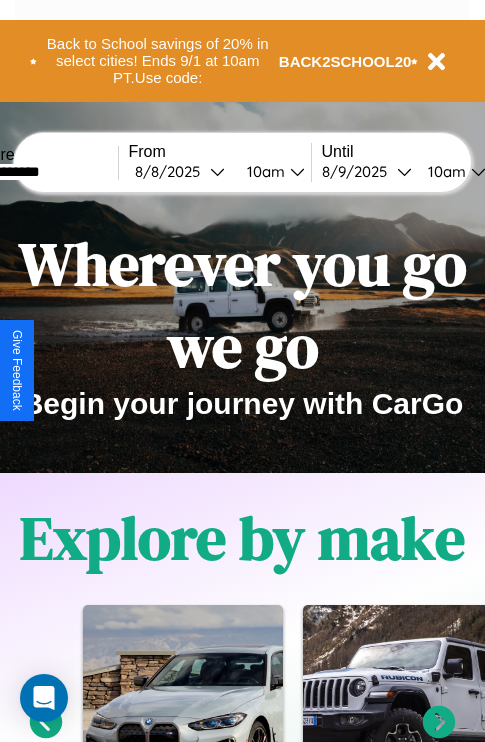 type on "**********" 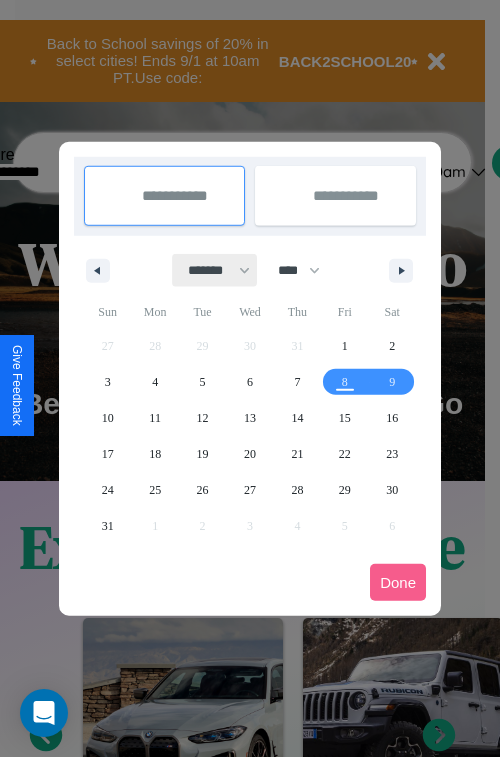 click on "******* ******** ***** ***** *** **** **** ****** ********* ******* ******** ********" at bounding box center [215, 270] 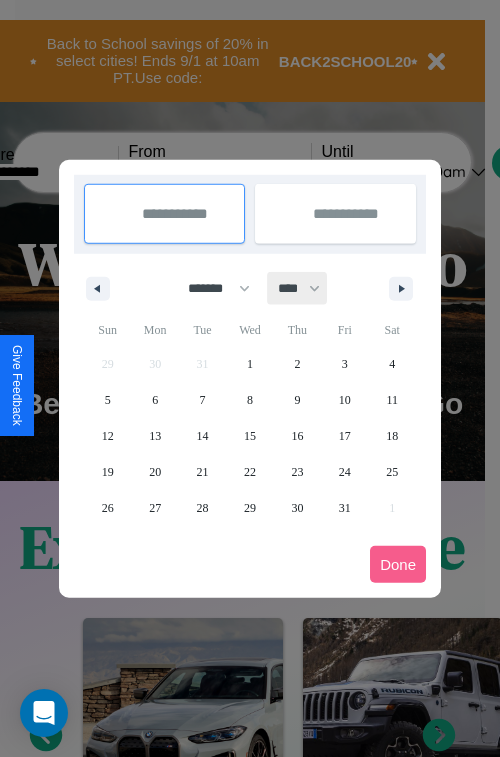 click on "**** **** **** **** **** **** **** **** **** **** **** **** **** **** **** **** **** **** **** **** **** **** **** **** **** **** **** **** **** **** **** **** **** **** **** **** **** **** **** **** **** **** **** **** **** **** **** **** **** **** **** **** **** **** **** **** **** **** **** **** **** **** **** **** **** **** **** **** **** **** **** **** **** **** **** **** **** **** **** **** **** **** **** **** **** **** **** **** **** **** **** **** **** **** **** **** **** **** **** **** **** **** **** **** **** **** **** **** **** **** **** **** **** **** **** **** **** **** **** **** ****" at bounding box center (298, 288) 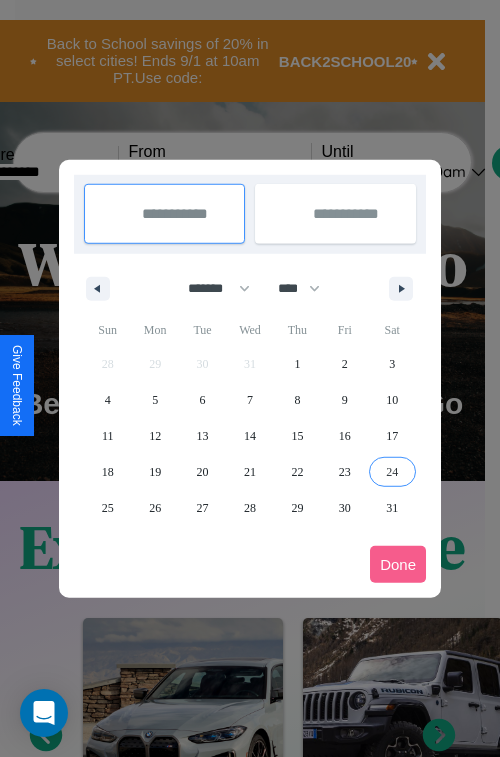click on "24" at bounding box center [392, 472] 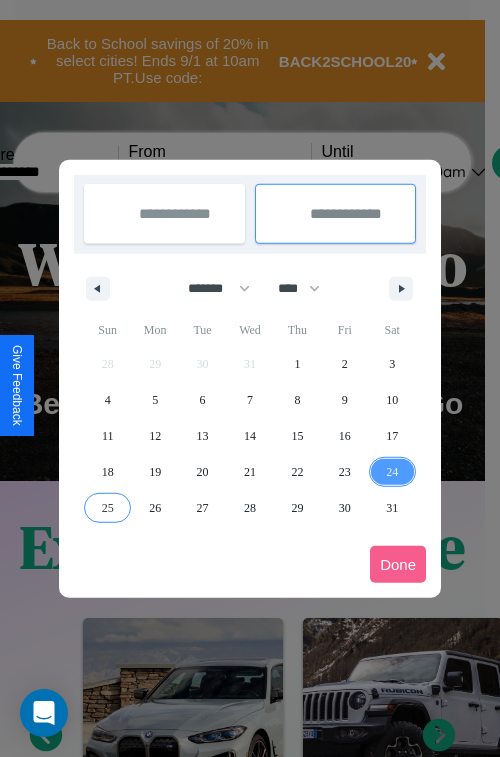 click on "25" at bounding box center (108, 508) 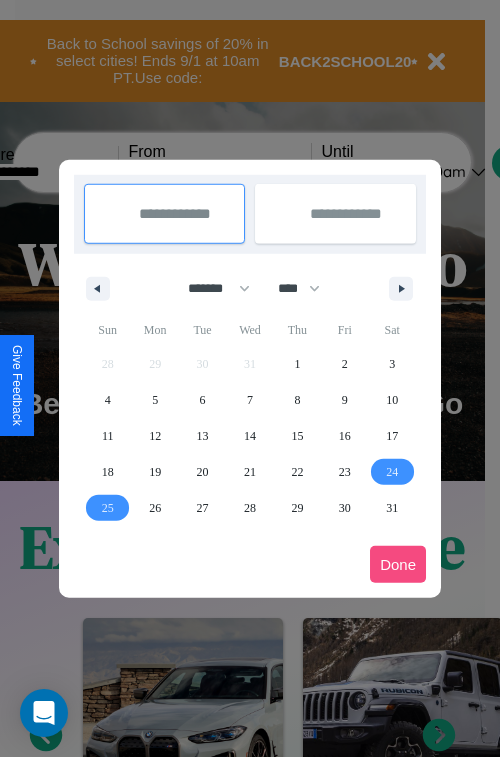 click on "Done" at bounding box center (398, 564) 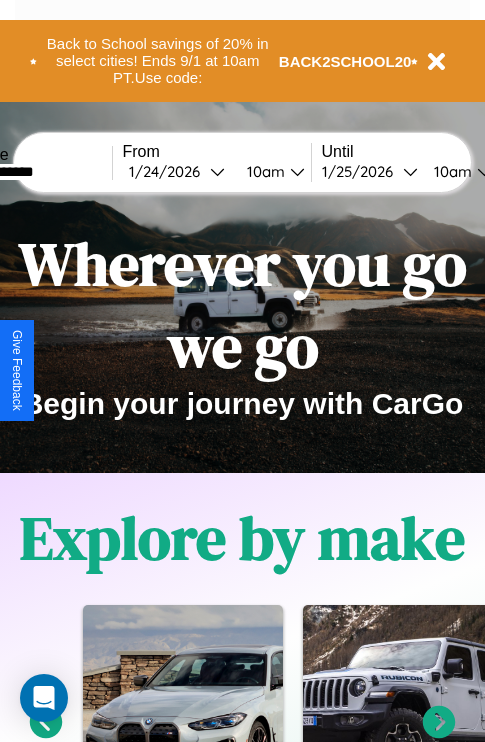 scroll, scrollTop: 0, scrollLeft: 74, axis: horizontal 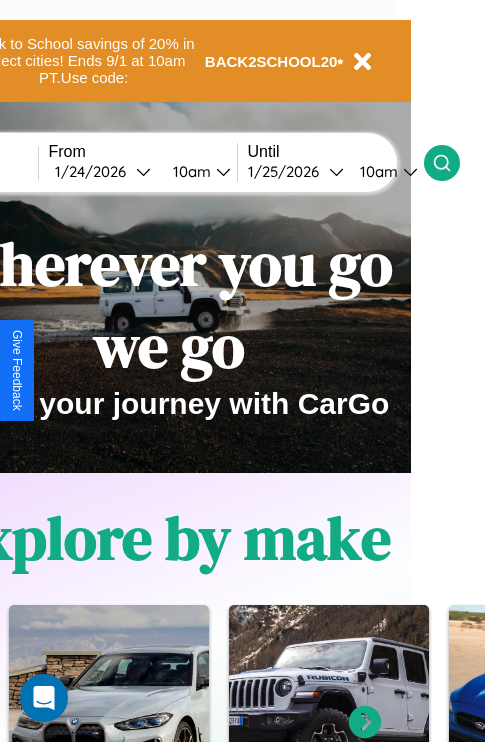 click 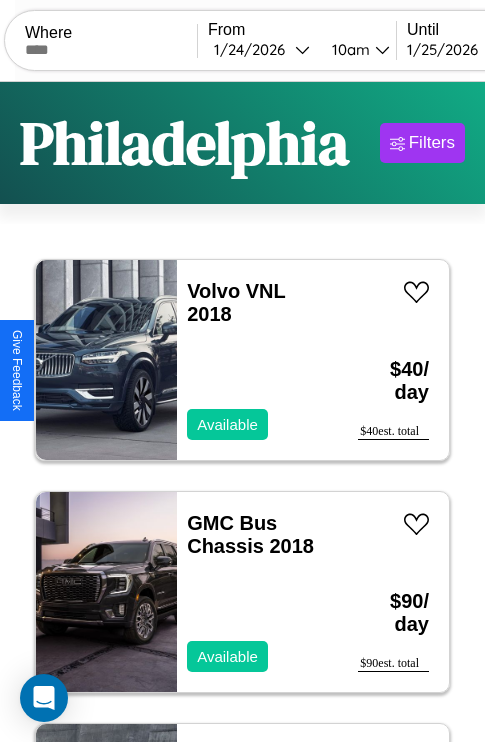 scroll, scrollTop: 95, scrollLeft: 0, axis: vertical 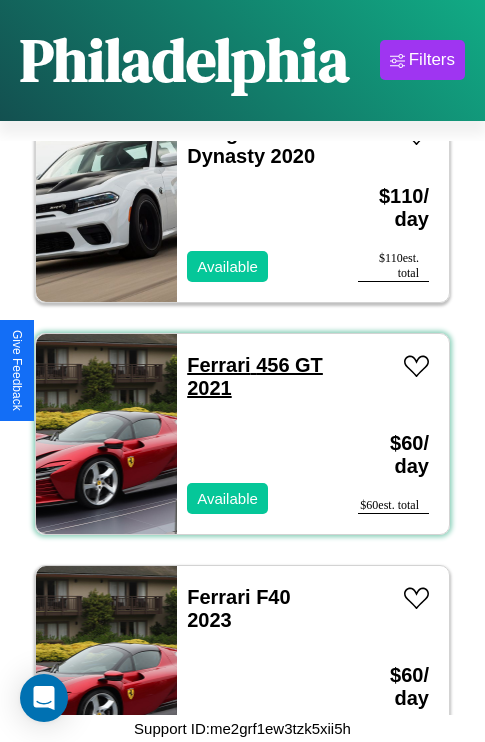 click on "Ferrari   456 GT   2021" at bounding box center (255, 376) 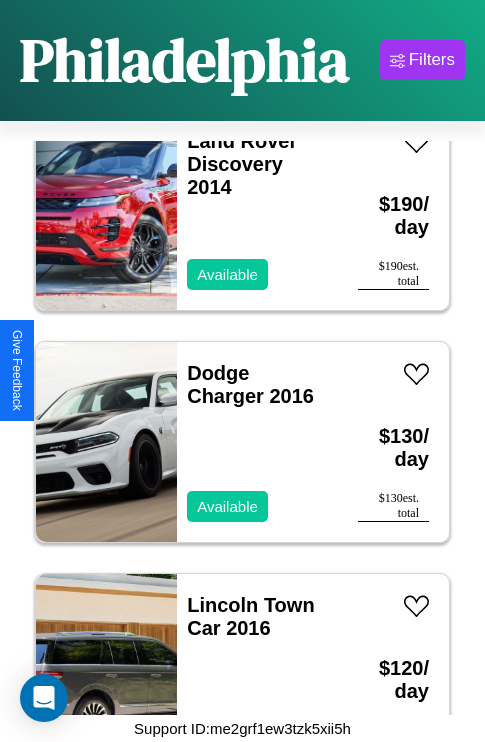 scroll, scrollTop: 2859, scrollLeft: 0, axis: vertical 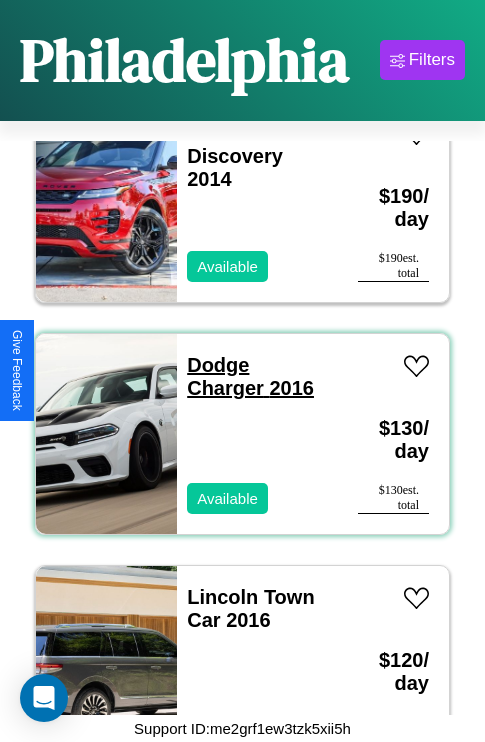 click on "Dodge   Charger   2016" at bounding box center (250, 376) 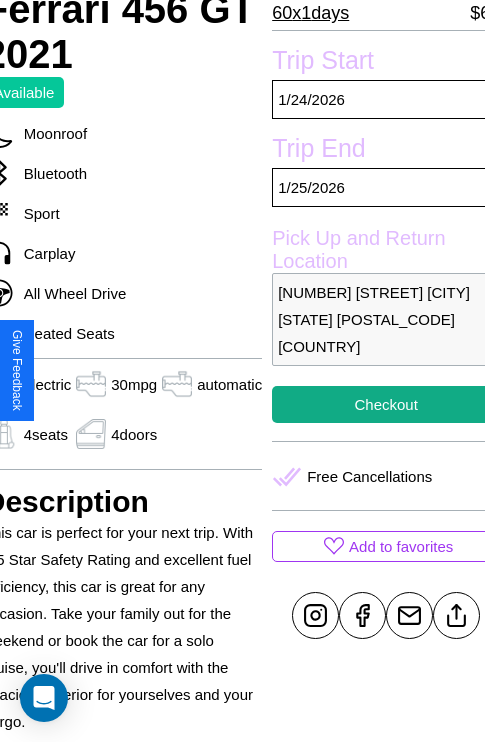 scroll, scrollTop: 485, scrollLeft: 96, axis: both 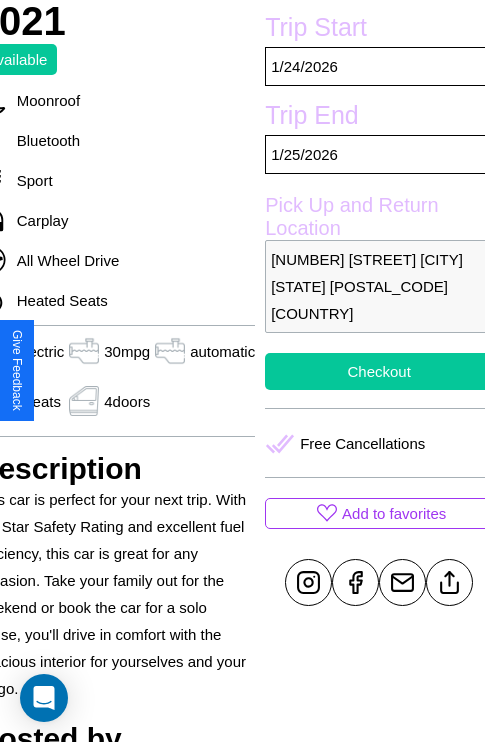 click on "Checkout" at bounding box center [379, 371] 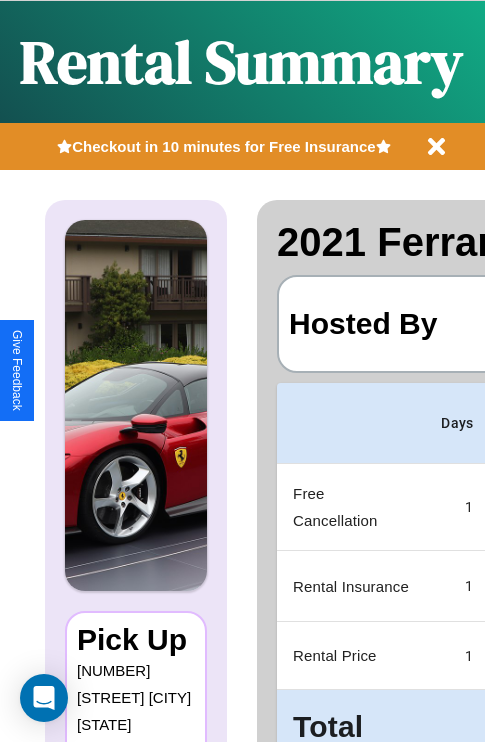 scroll, scrollTop: 0, scrollLeft: 397, axis: horizontal 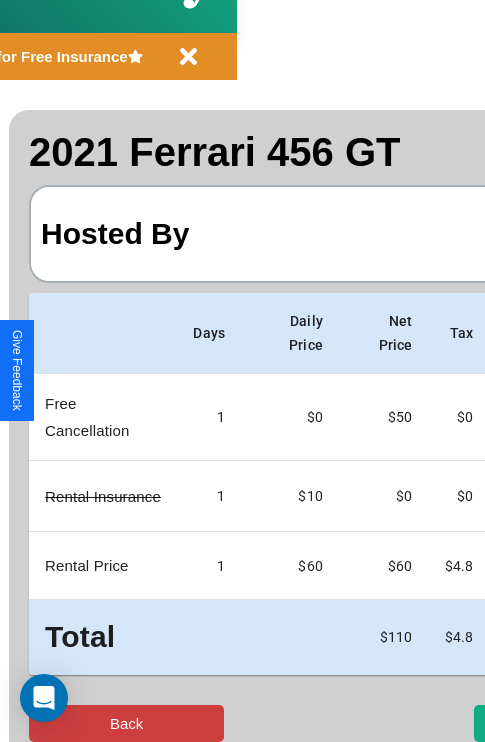 click on "Back" at bounding box center [126, 723] 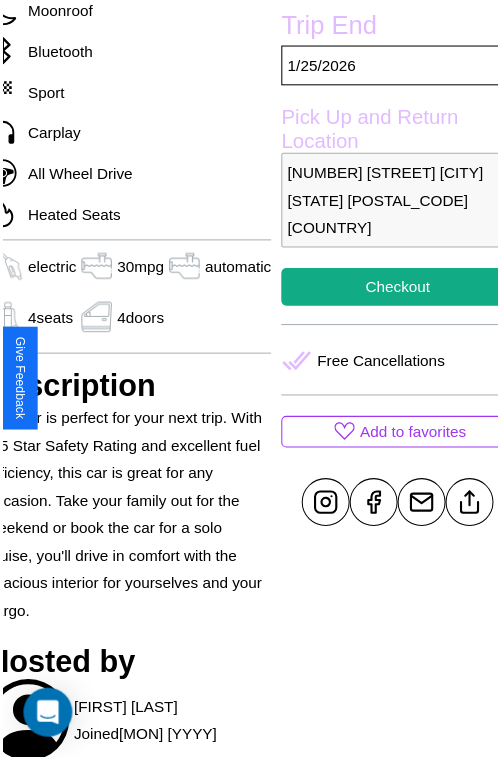 scroll, scrollTop: 627, scrollLeft: 96, axis: both 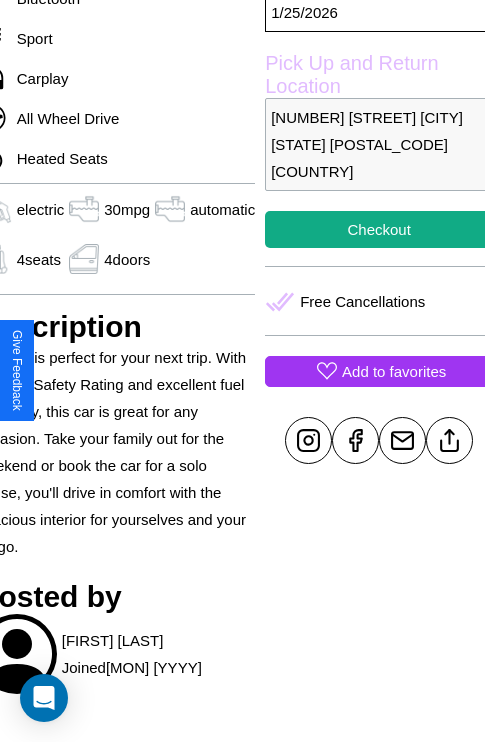 click on "Add to favorites" at bounding box center [394, 371] 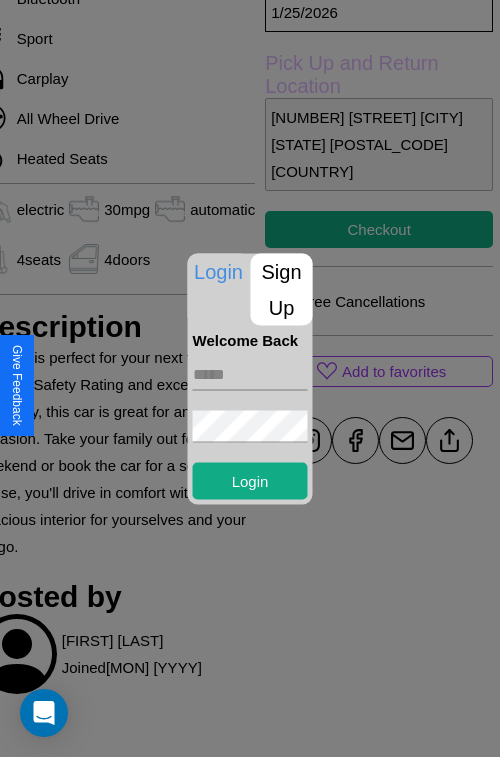 click on "Sign Up" at bounding box center [282, 289] 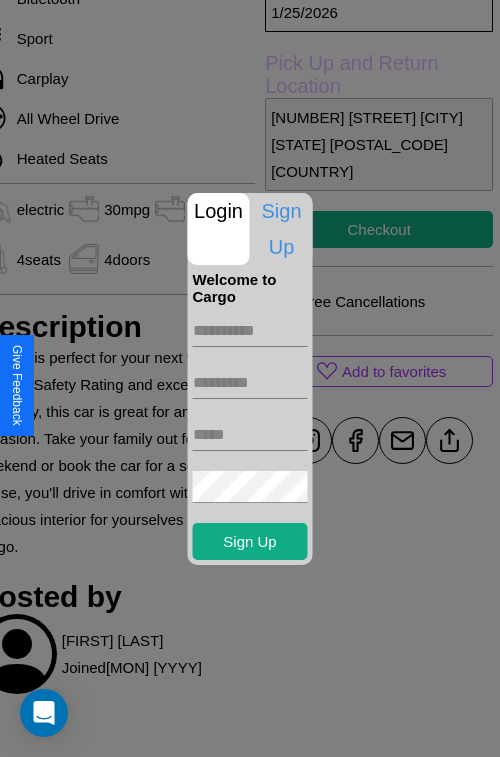 click at bounding box center [250, 331] 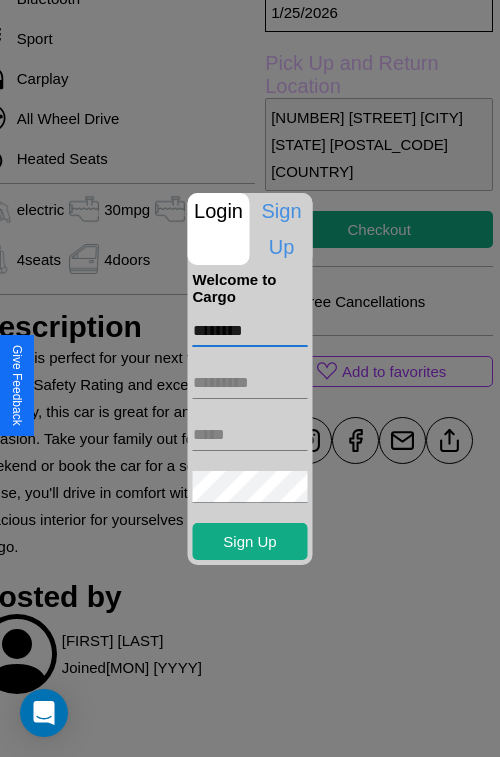 type on "********" 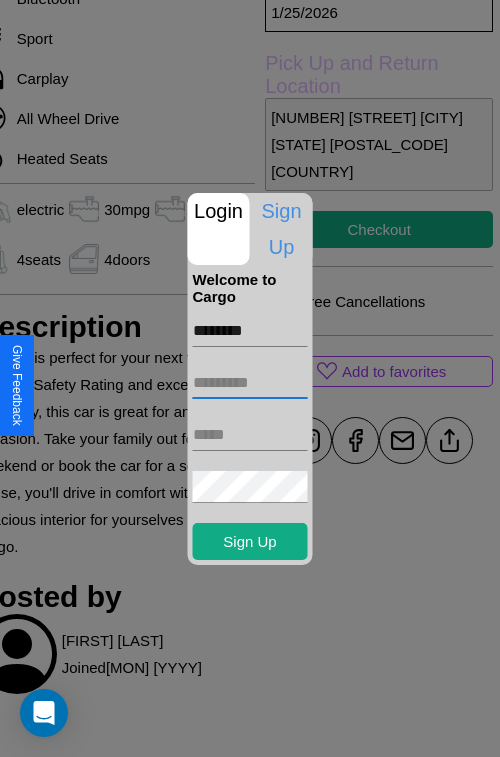 click at bounding box center [250, 383] 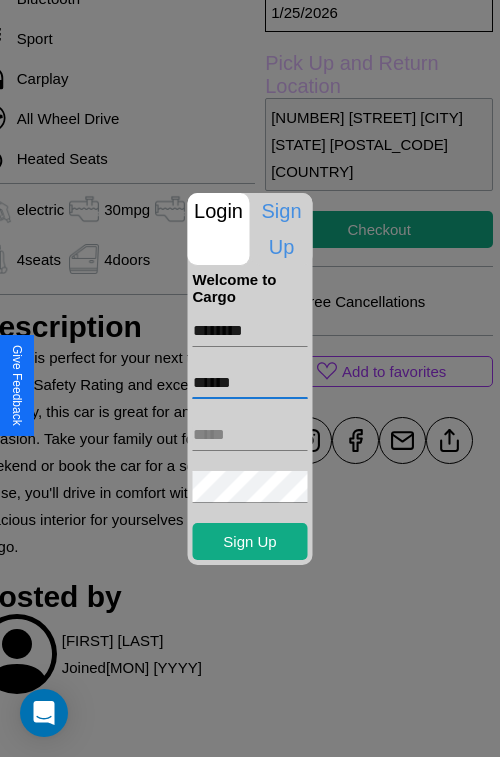 type on "******" 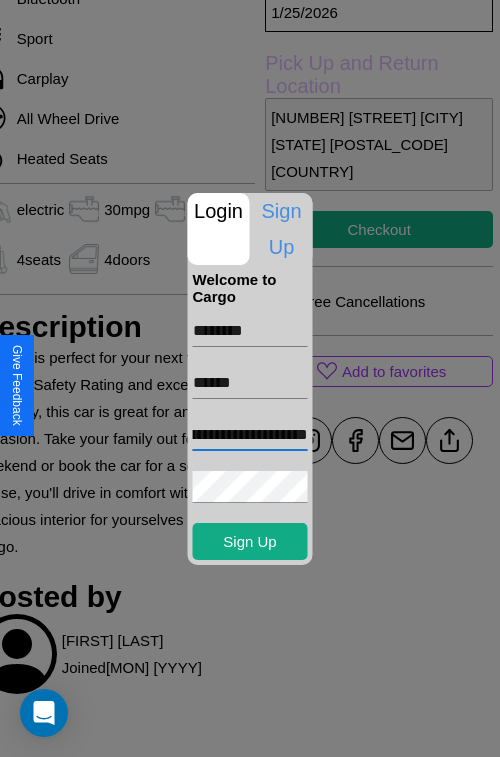 scroll, scrollTop: 0, scrollLeft: 70, axis: horizontal 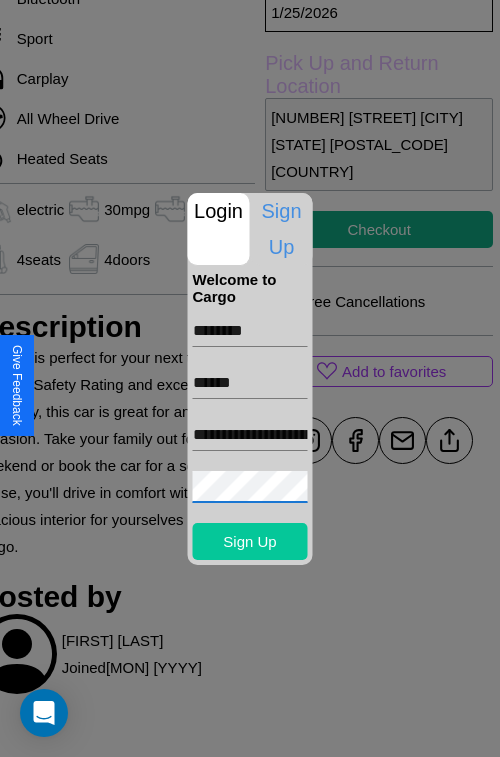 click on "Sign Up" at bounding box center (250, 541) 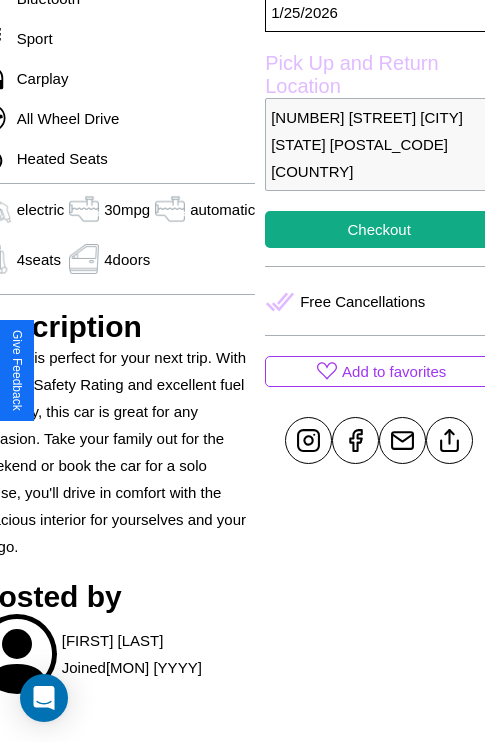 scroll, scrollTop: 627, scrollLeft: 96, axis: both 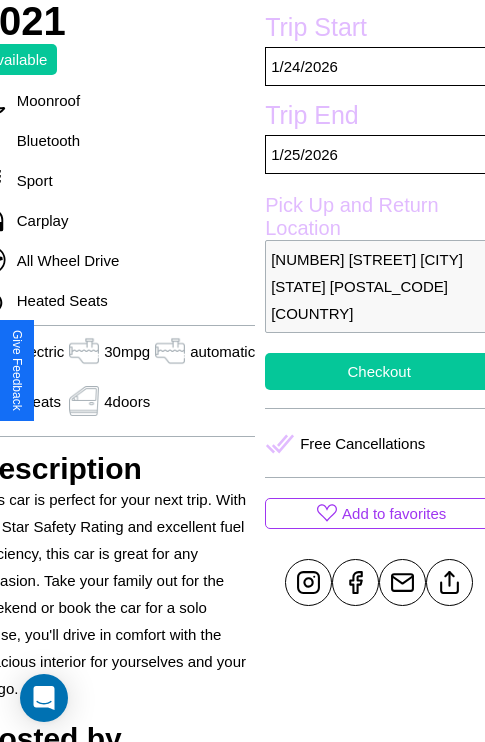 click on "Checkout" at bounding box center [379, 371] 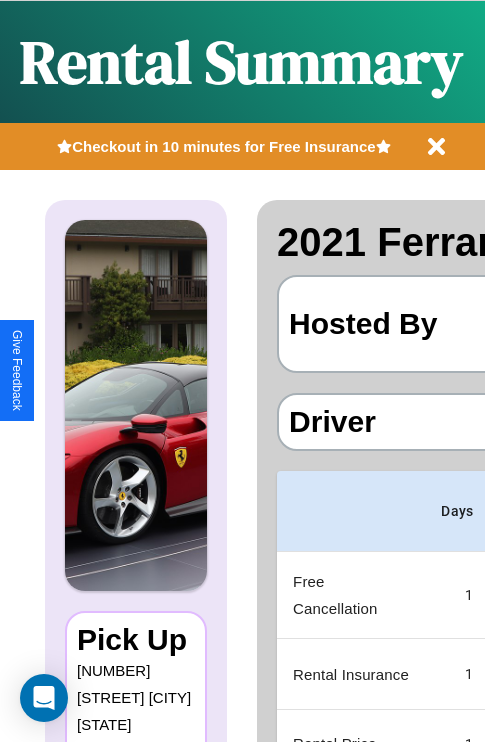 scroll, scrollTop: 0, scrollLeft: 397, axis: horizontal 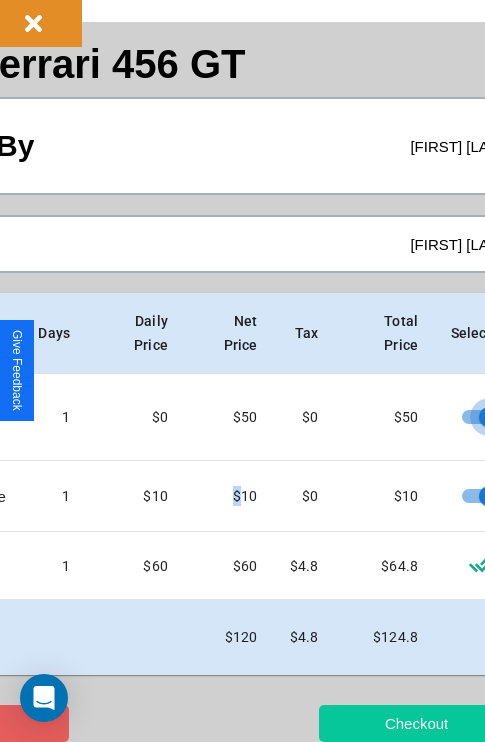 click on "Checkout" at bounding box center (416, 723) 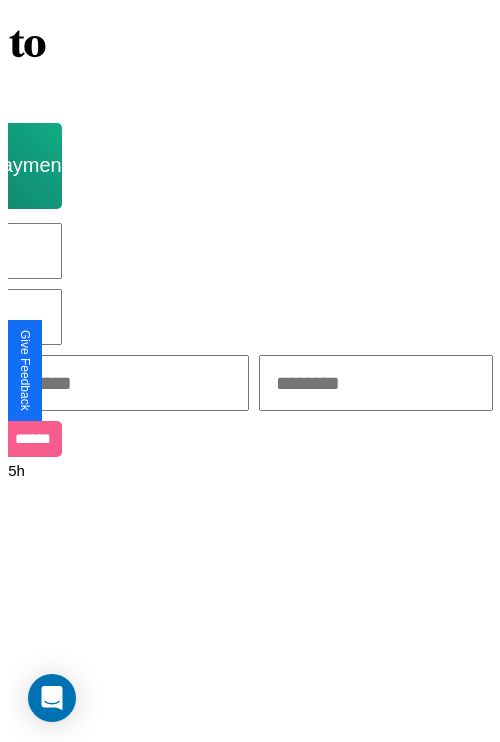 scroll, scrollTop: 0, scrollLeft: 0, axis: both 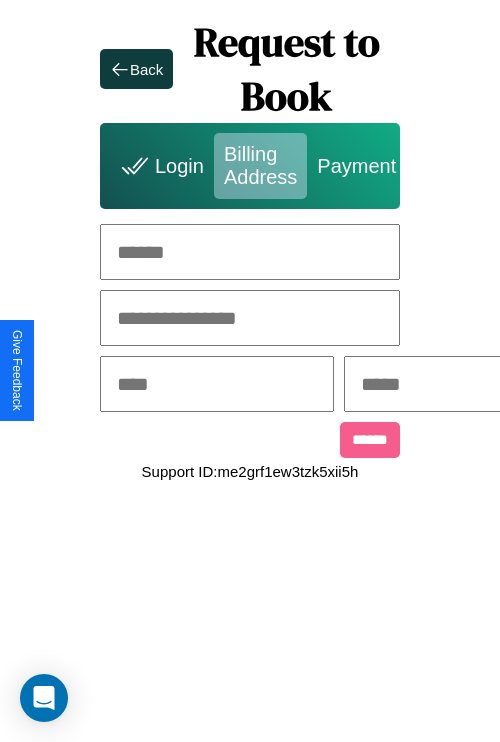 click at bounding box center (250, 252) 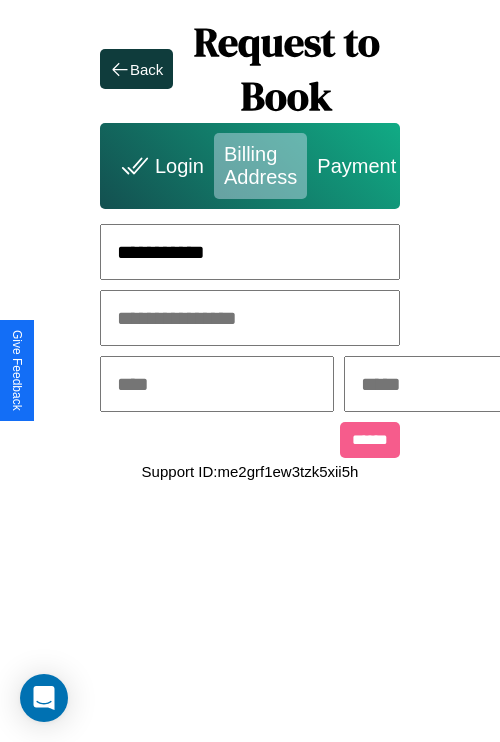 type on "**********" 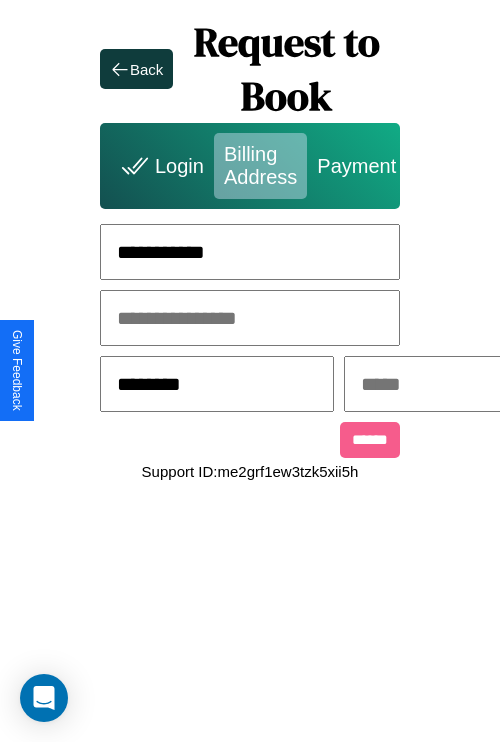 type on "********" 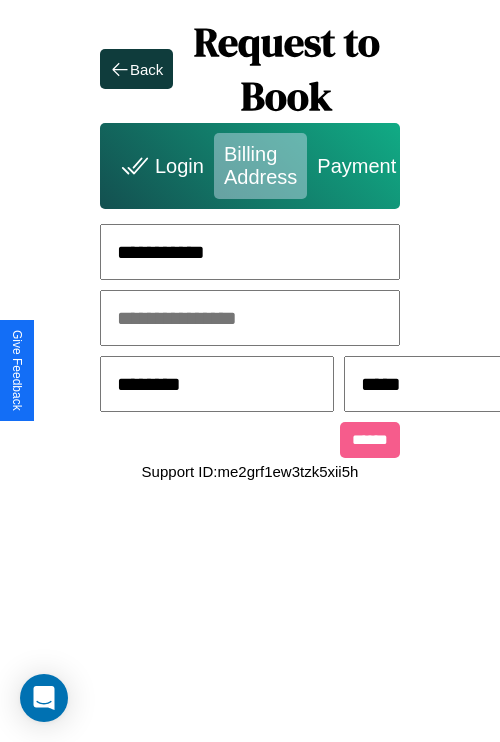 scroll, scrollTop: 0, scrollLeft: 517, axis: horizontal 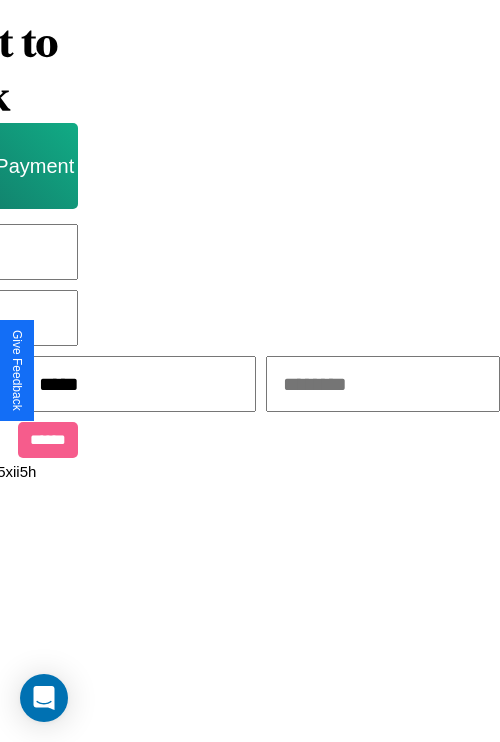 type on "*****" 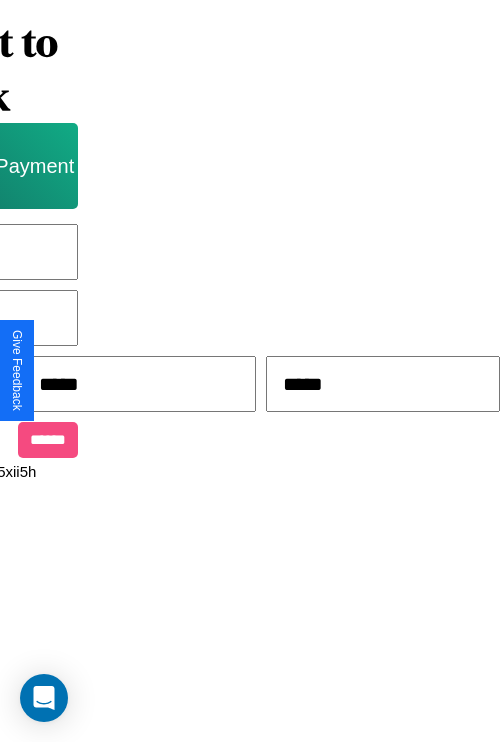 type on "*****" 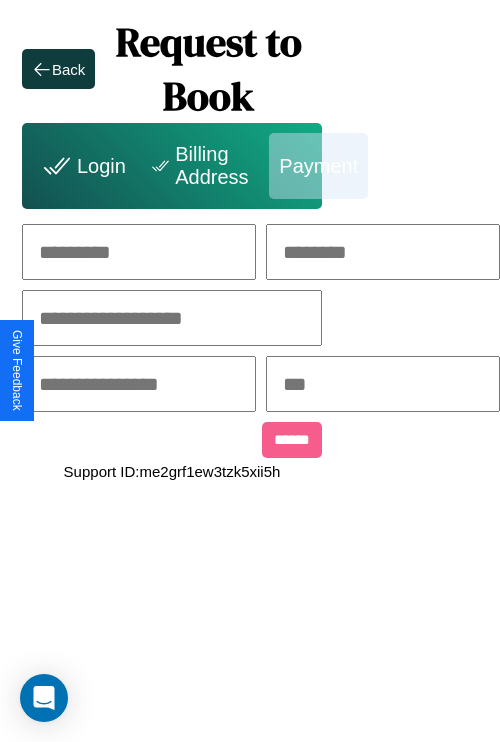 scroll, scrollTop: 0, scrollLeft: 208, axis: horizontal 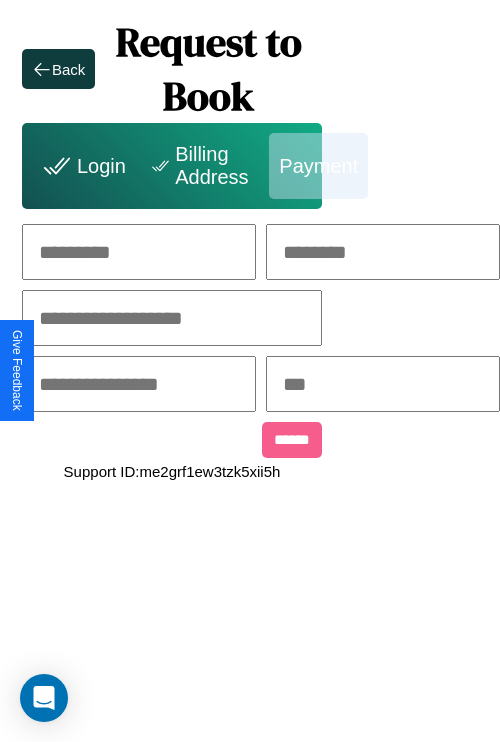 click at bounding box center (139, 252) 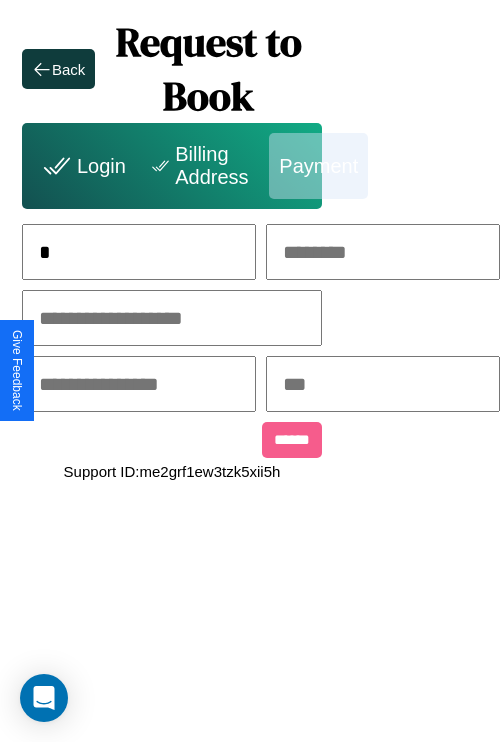 scroll, scrollTop: 0, scrollLeft: 131, axis: horizontal 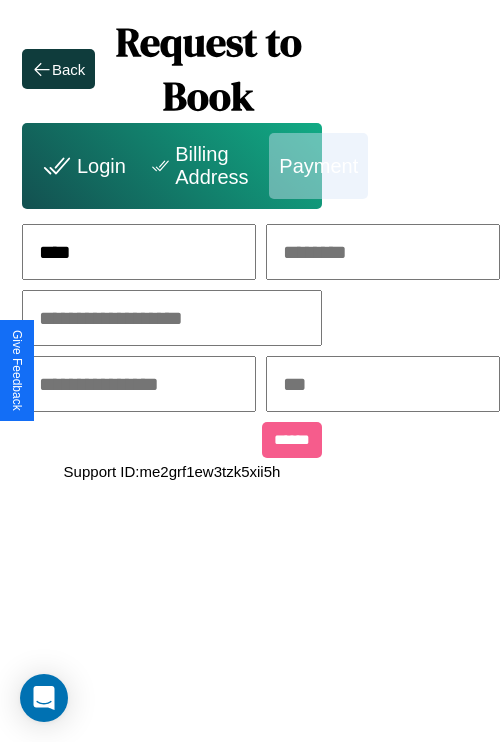 type on "****" 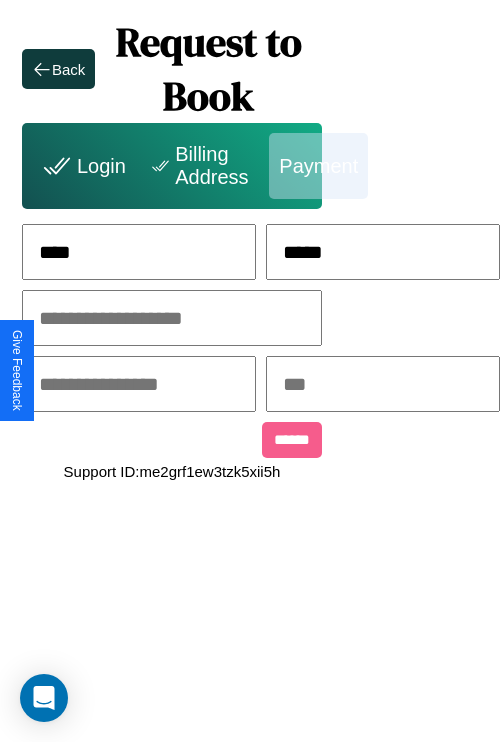 type on "*****" 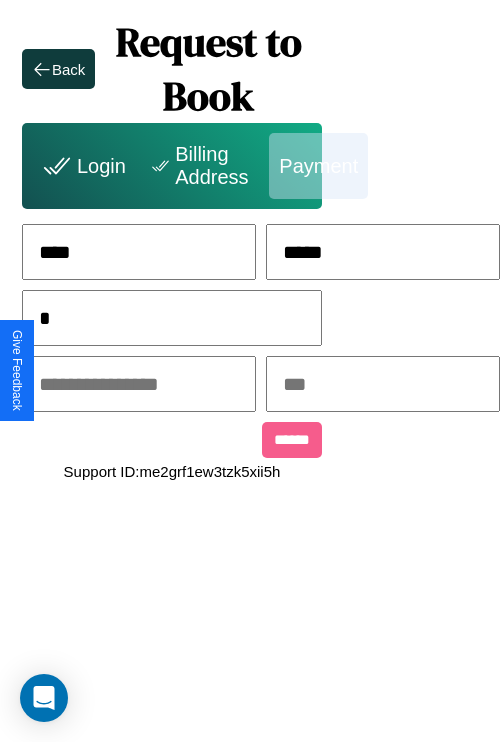 scroll, scrollTop: 0, scrollLeft: 128, axis: horizontal 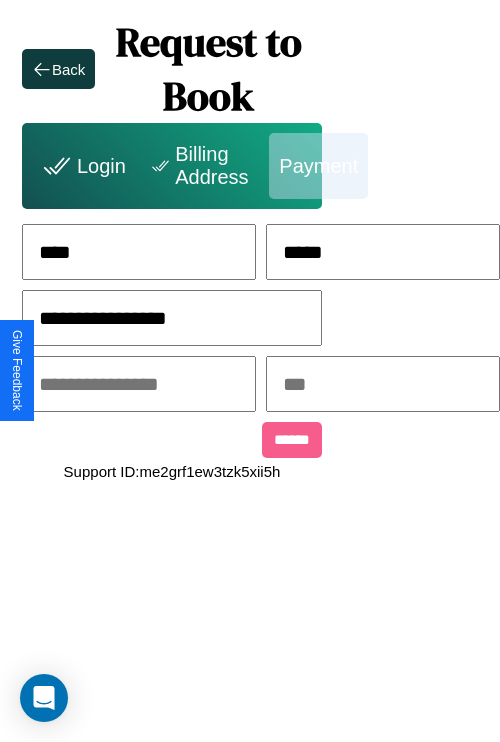 type on "**********" 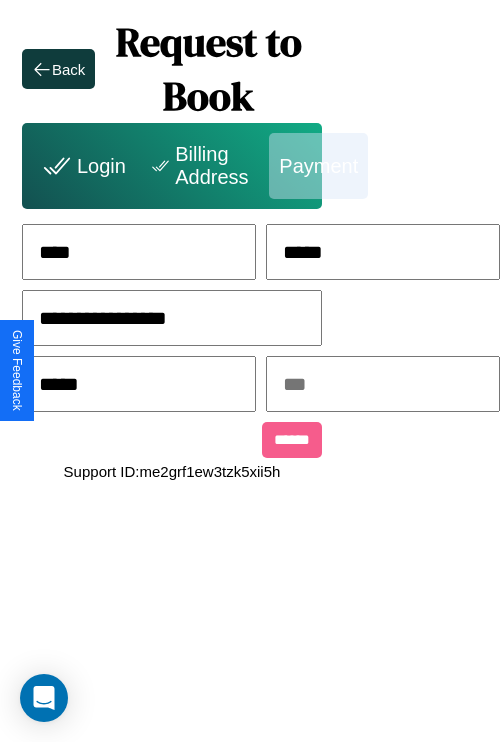 type on "*****" 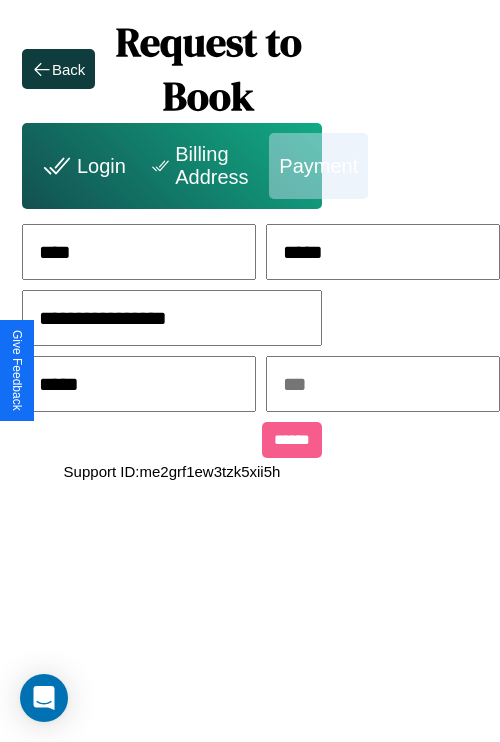 click at bounding box center (383, 384) 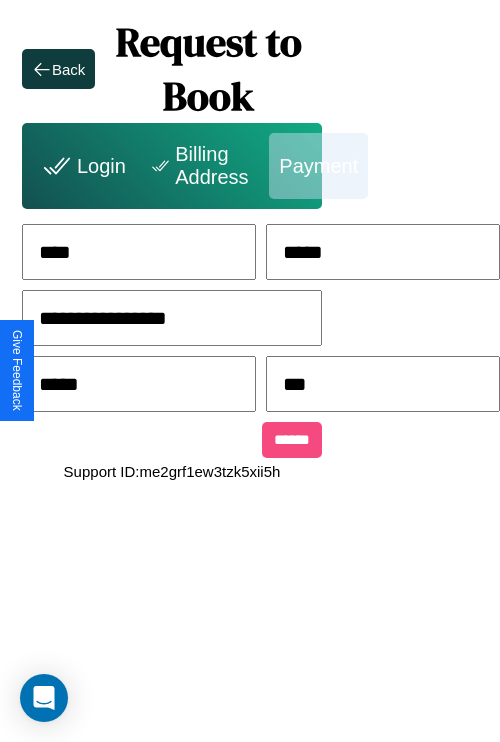 type on "***" 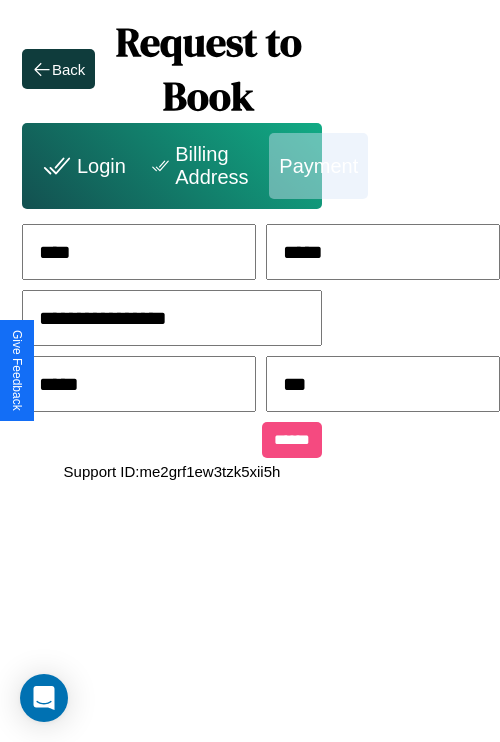 click on "******" at bounding box center (292, 440) 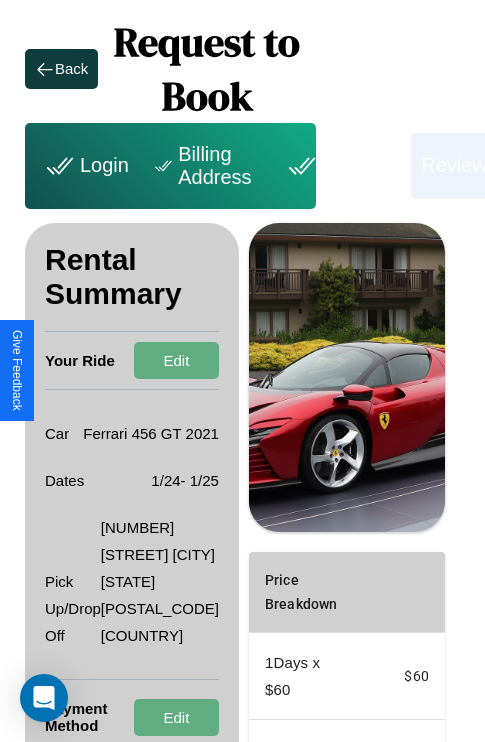 scroll, scrollTop: 355, scrollLeft: 72, axis: both 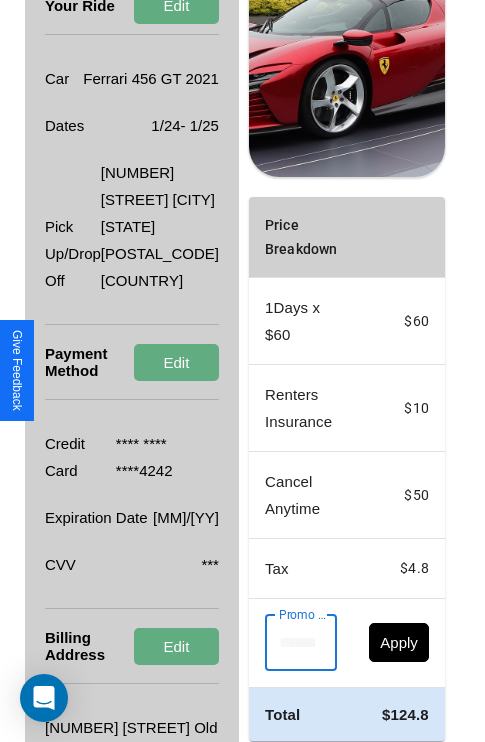 click on "Promo Code" at bounding box center (290, 643) 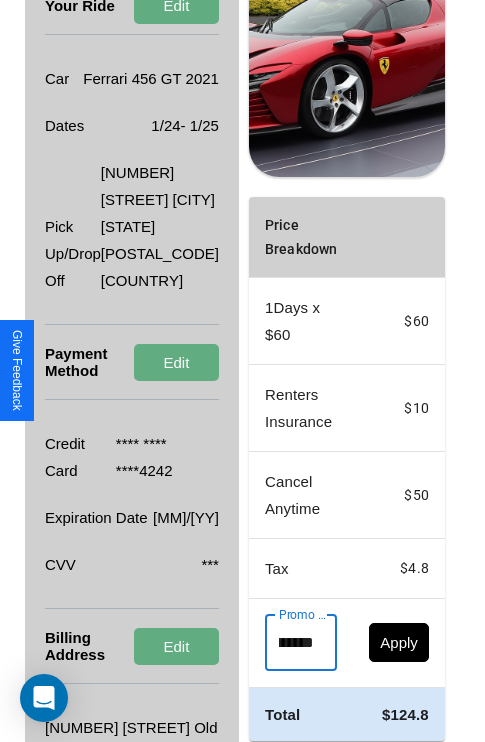 scroll, scrollTop: 0, scrollLeft: 71, axis: horizontal 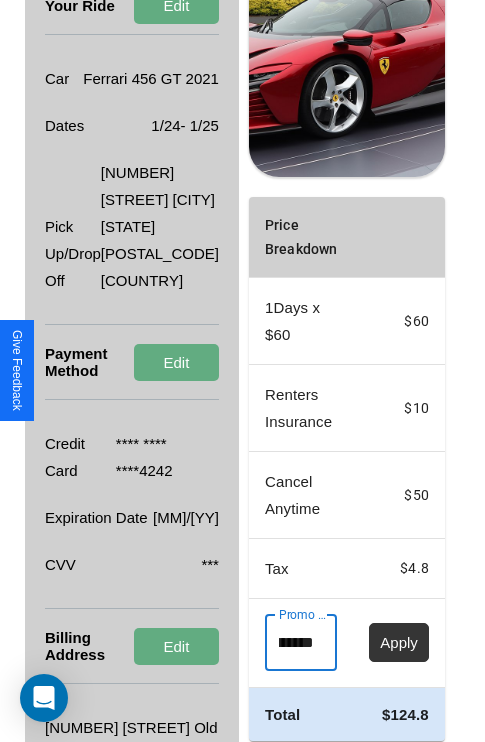 type on "**********" 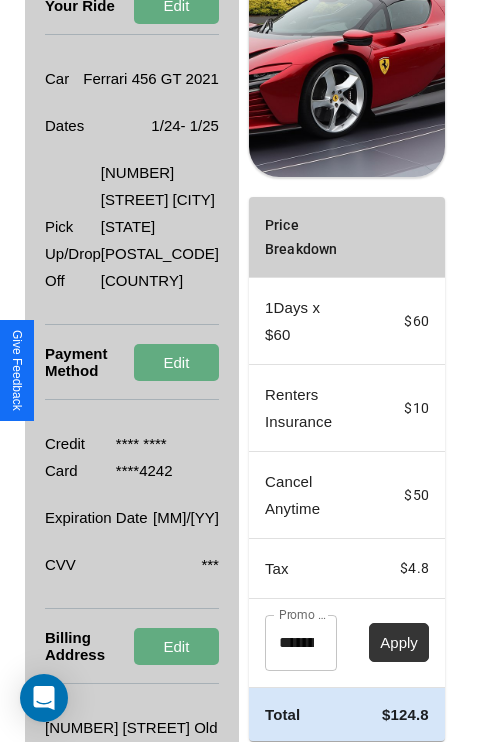 click on "Apply" at bounding box center [399, 642] 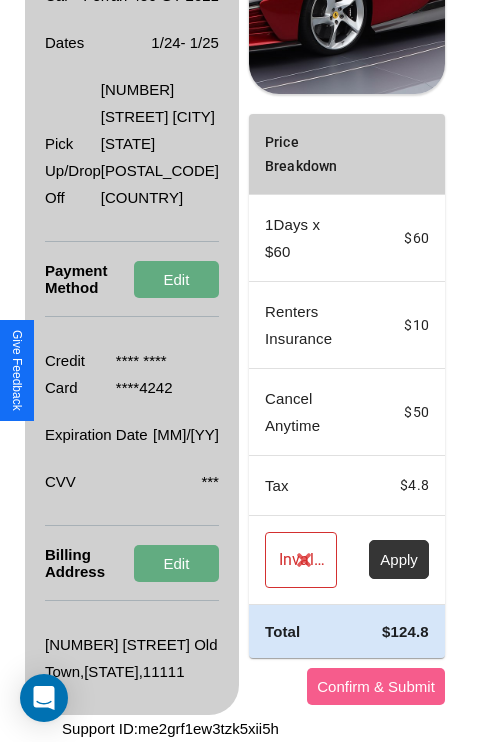 scroll, scrollTop: 509, scrollLeft: 72, axis: both 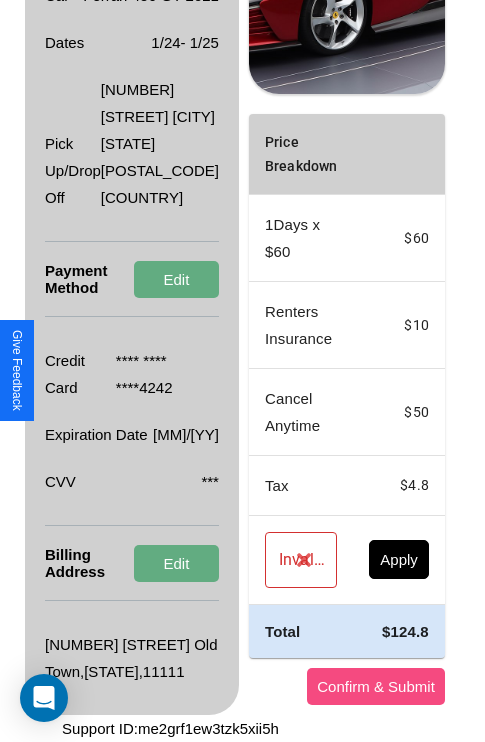 click on "Confirm & Submit" at bounding box center (376, 686) 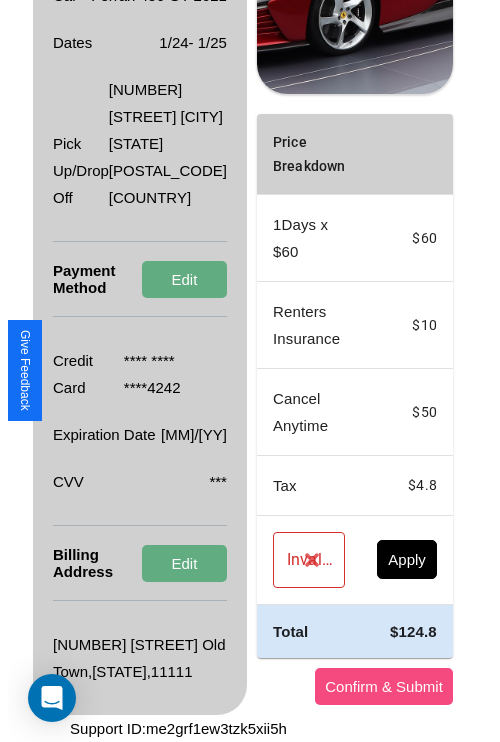 scroll, scrollTop: 0, scrollLeft: 72, axis: horizontal 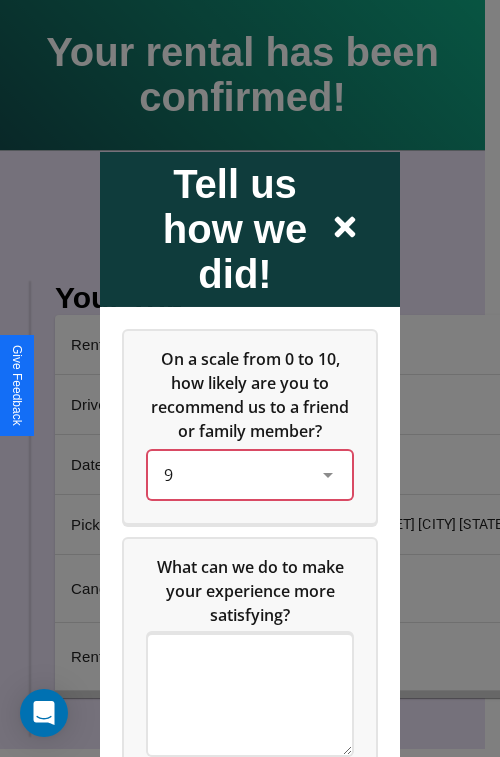 click on "9" at bounding box center (234, 474) 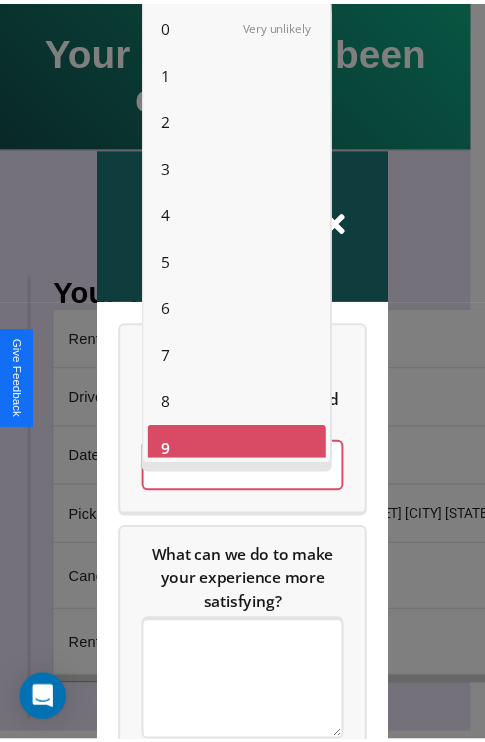 scroll, scrollTop: 14, scrollLeft: 0, axis: vertical 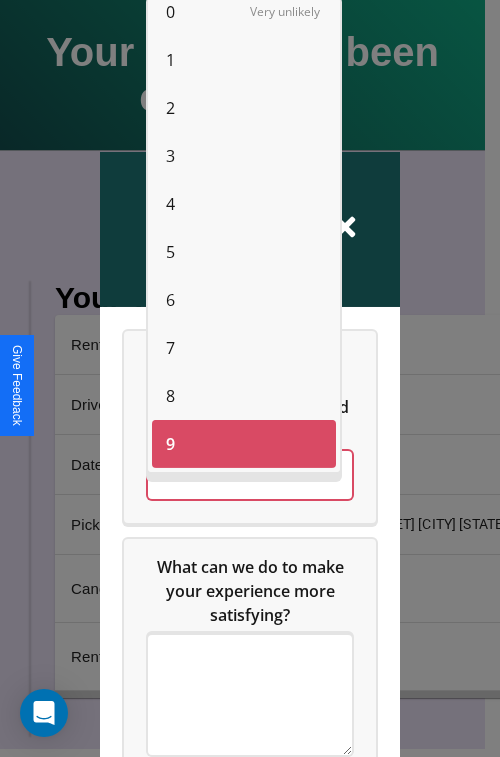 click on "1" at bounding box center [170, 60] 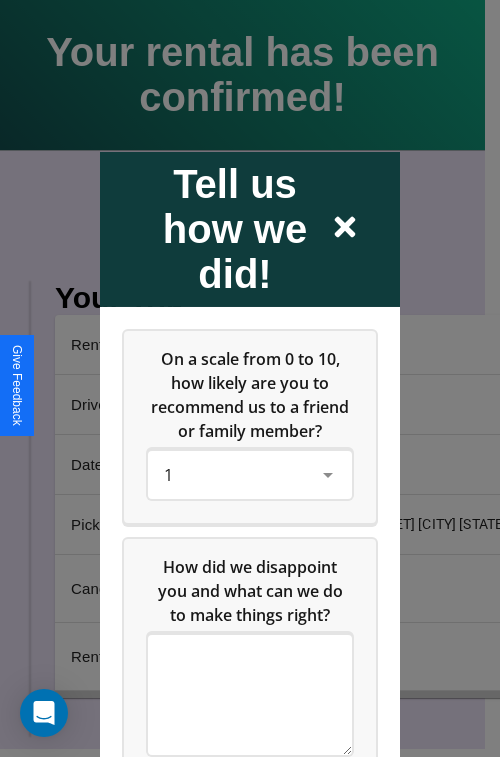 click 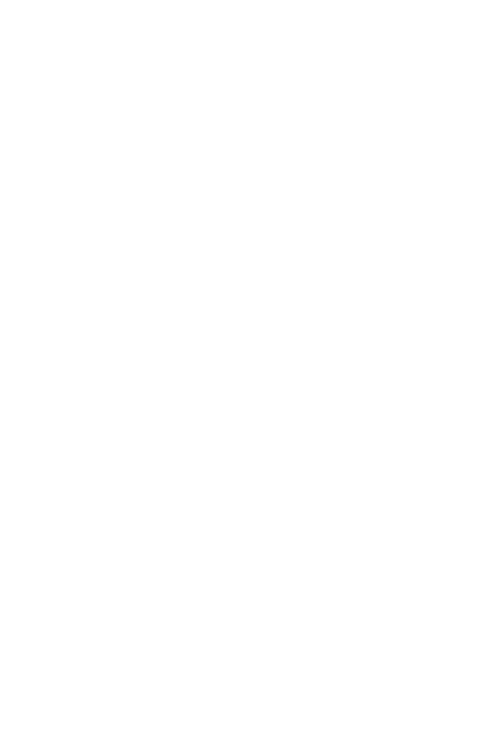 scroll, scrollTop: 0, scrollLeft: 0, axis: both 